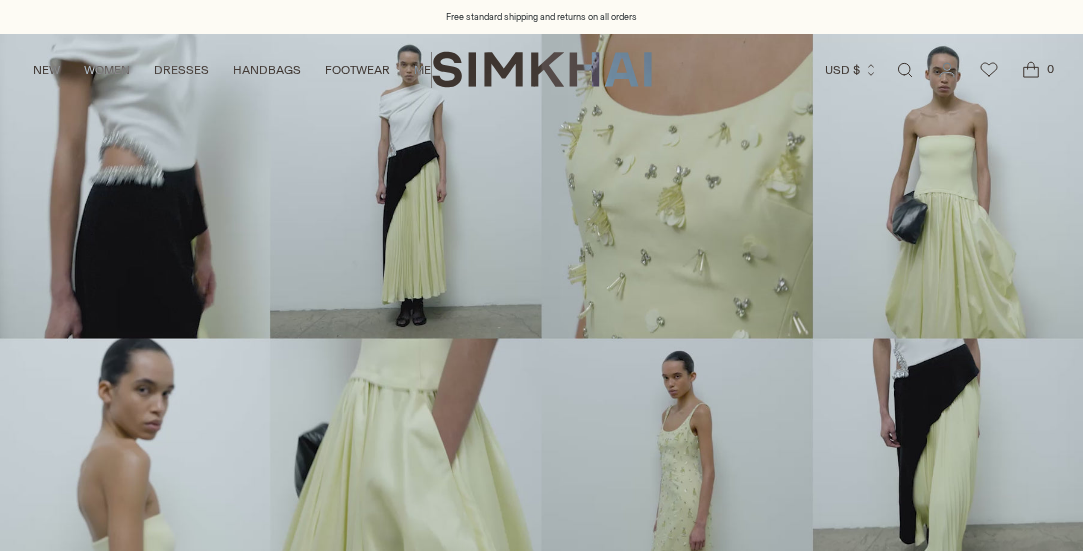 scroll, scrollTop: 0, scrollLeft: 0, axis: both 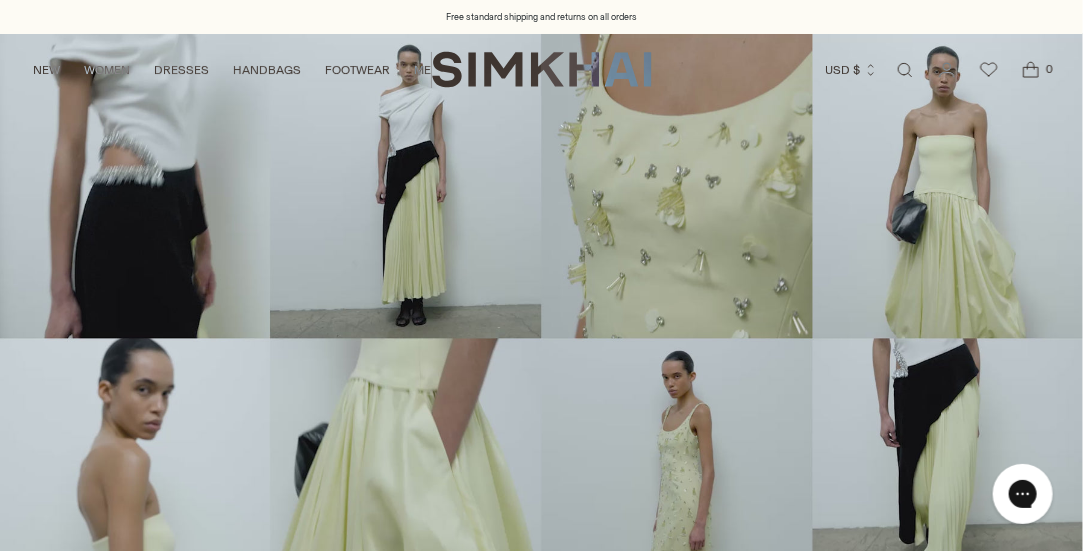 drag, startPoint x: 1093, startPoint y: 67, endPoint x: 1079, endPoint y: -88, distance: 155.63097 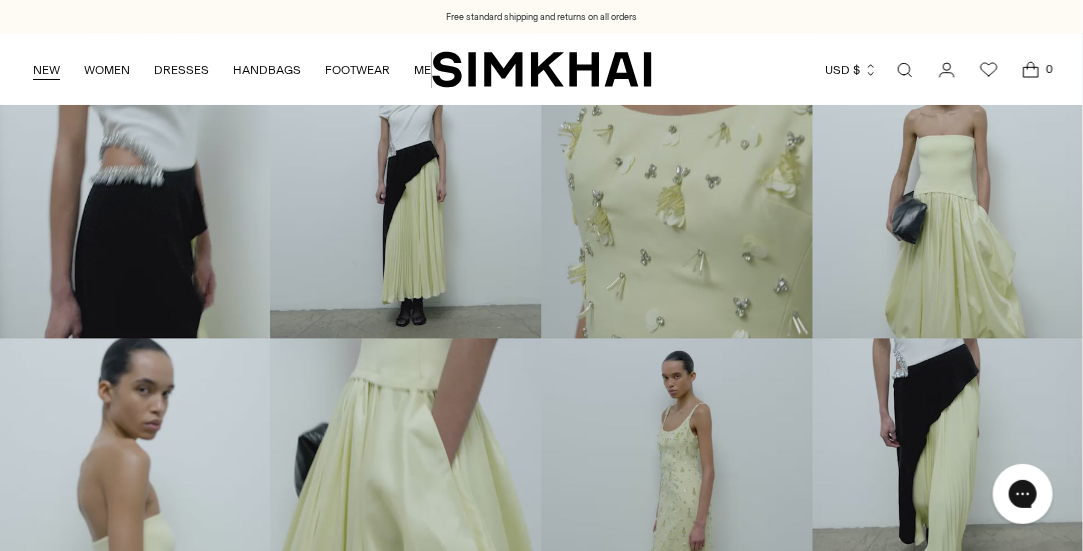 click on "NEW" at bounding box center [46, 70] 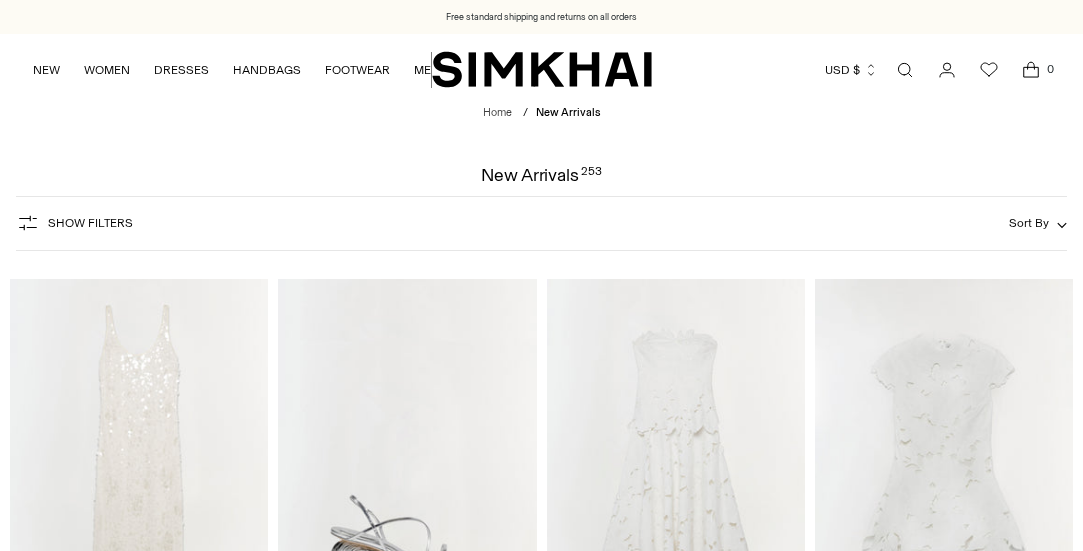 scroll, scrollTop: 0, scrollLeft: 0, axis: both 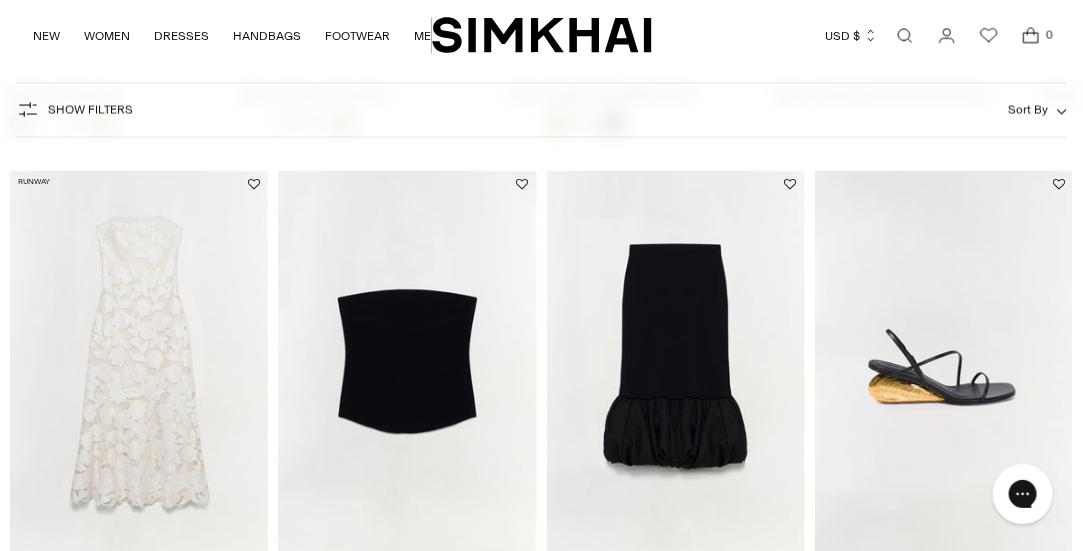 drag, startPoint x: 1082, startPoint y: 146, endPoint x: 1081, endPoint y: 121, distance: 25.019993 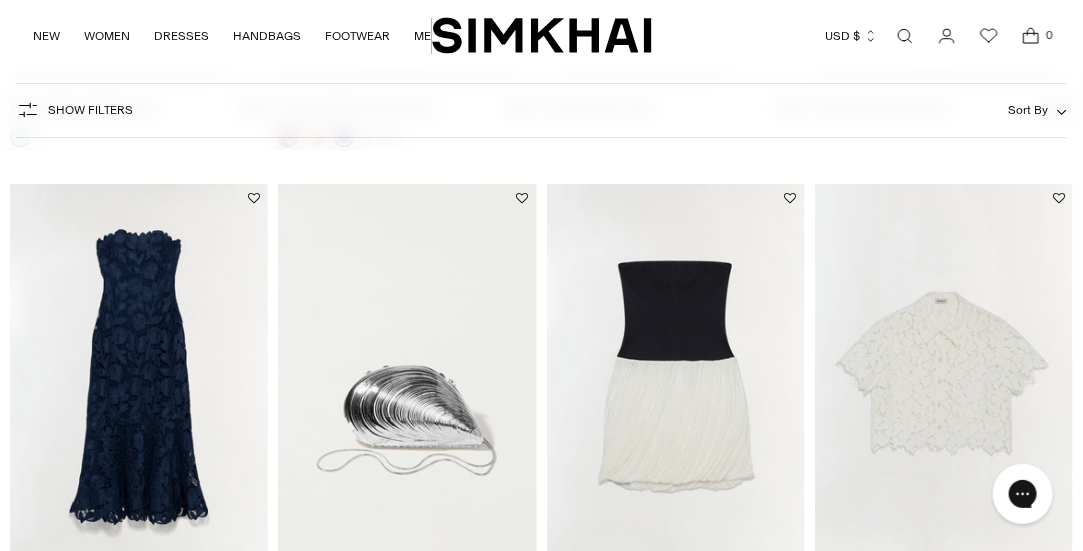 scroll, scrollTop: 2545, scrollLeft: 0, axis: vertical 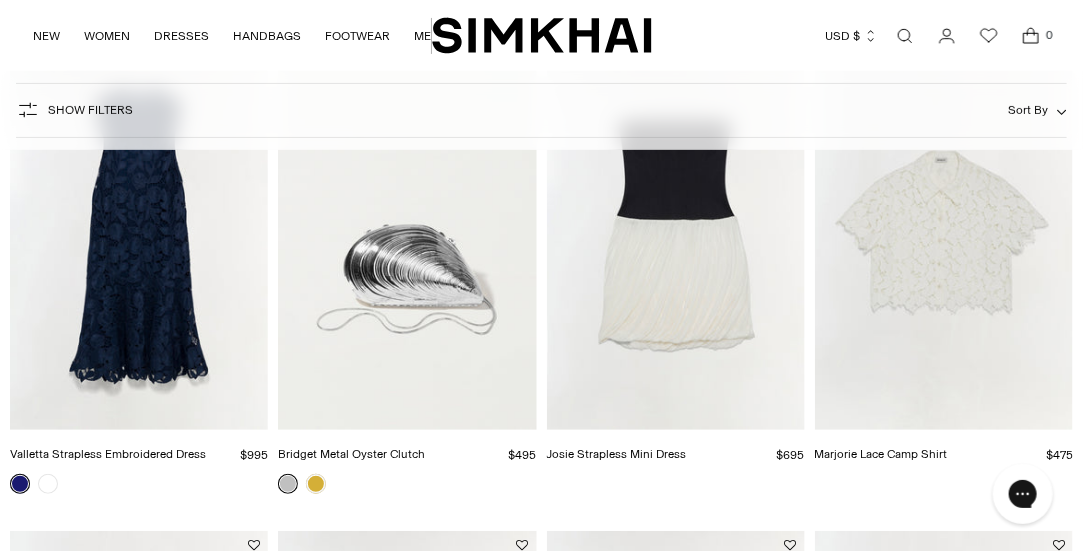 drag, startPoint x: 1078, startPoint y: 249, endPoint x: 1078, endPoint y: 238, distance: 11 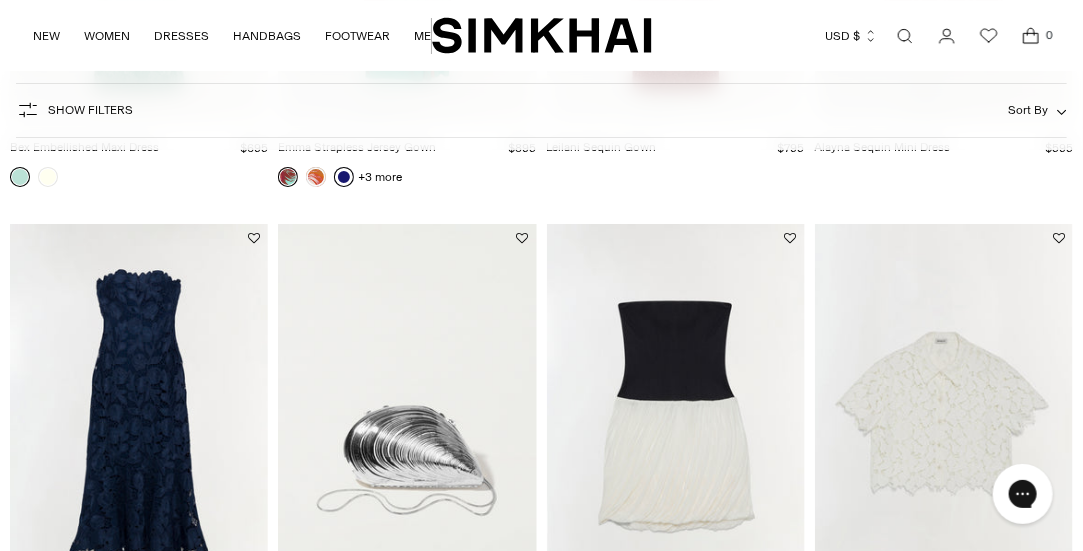 scroll, scrollTop: 2482, scrollLeft: 0, axis: vertical 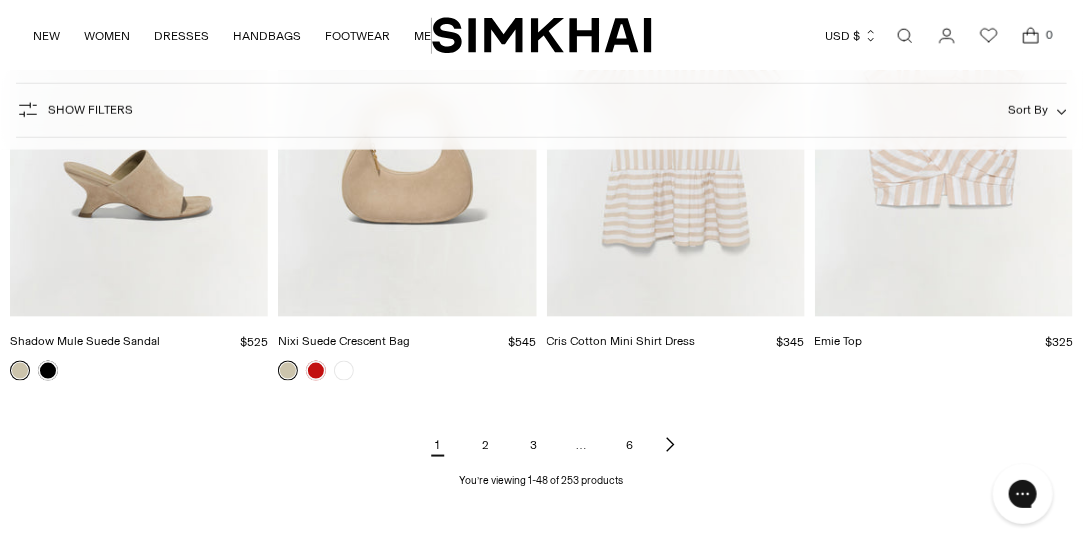 click on "2" at bounding box center (486, 445) 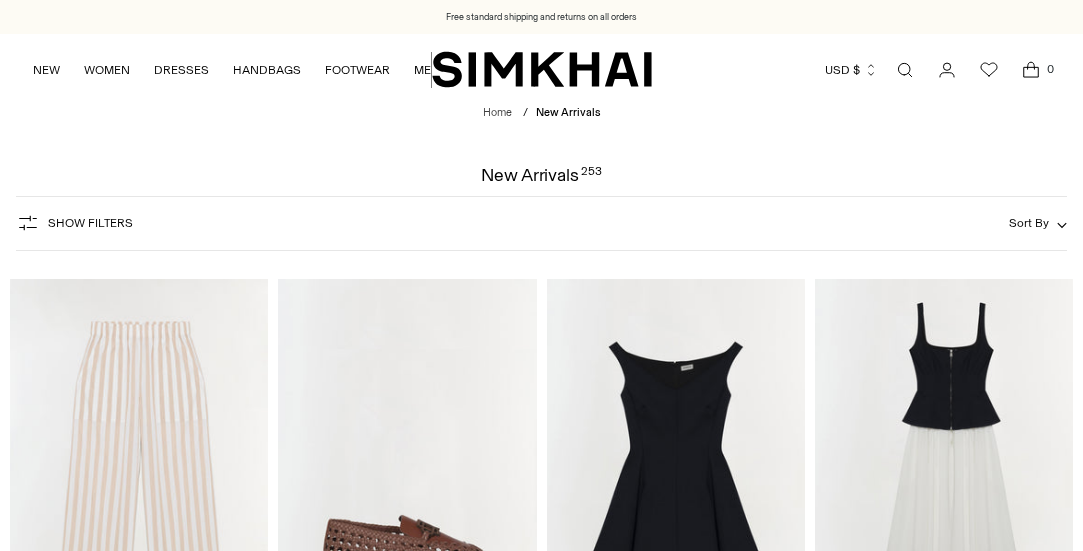 scroll, scrollTop: 0, scrollLeft: 0, axis: both 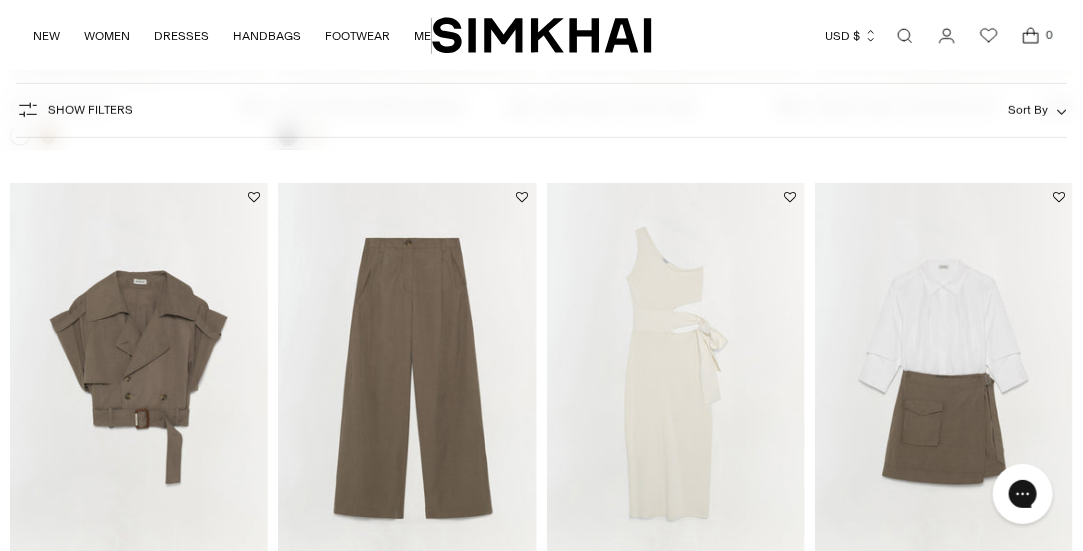 drag, startPoint x: 1088, startPoint y: 55, endPoint x: 1096, endPoint y: 291, distance: 236.13556 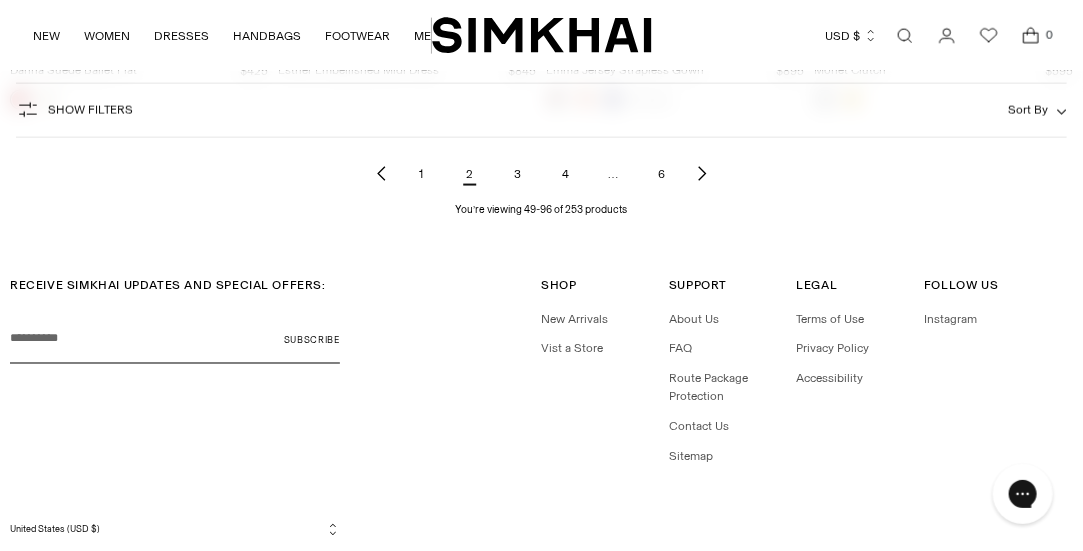scroll, scrollTop: 6016, scrollLeft: 0, axis: vertical 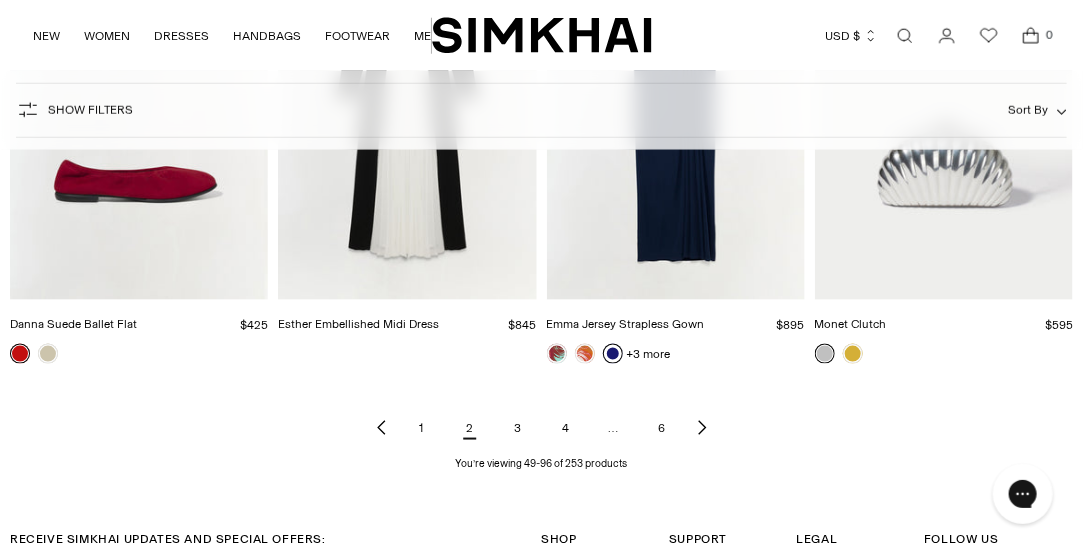 click on "3" at bounding box center (518, 428) 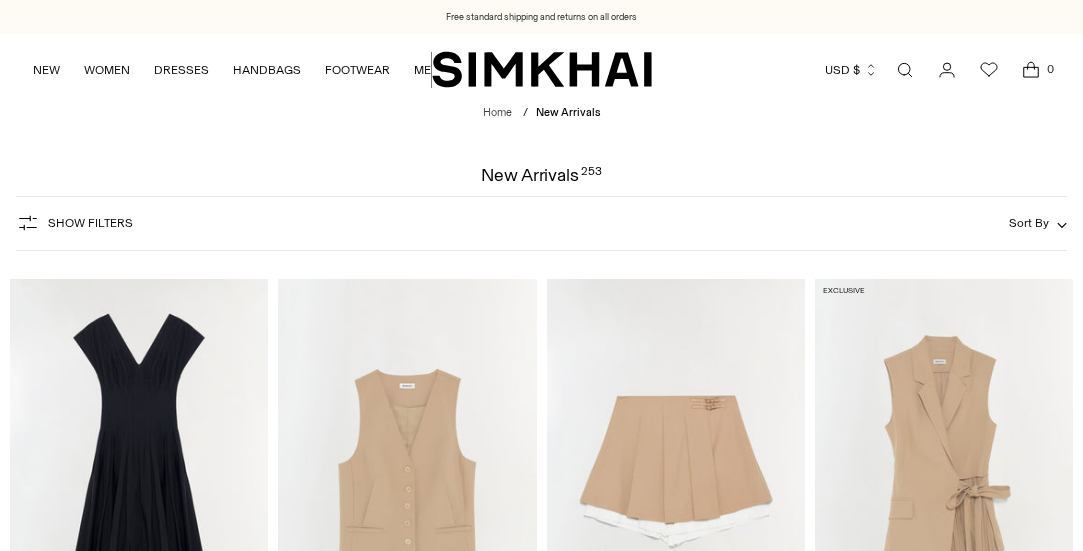 scroll, scrollTop: 0, scrollLeft: 0, axis: both 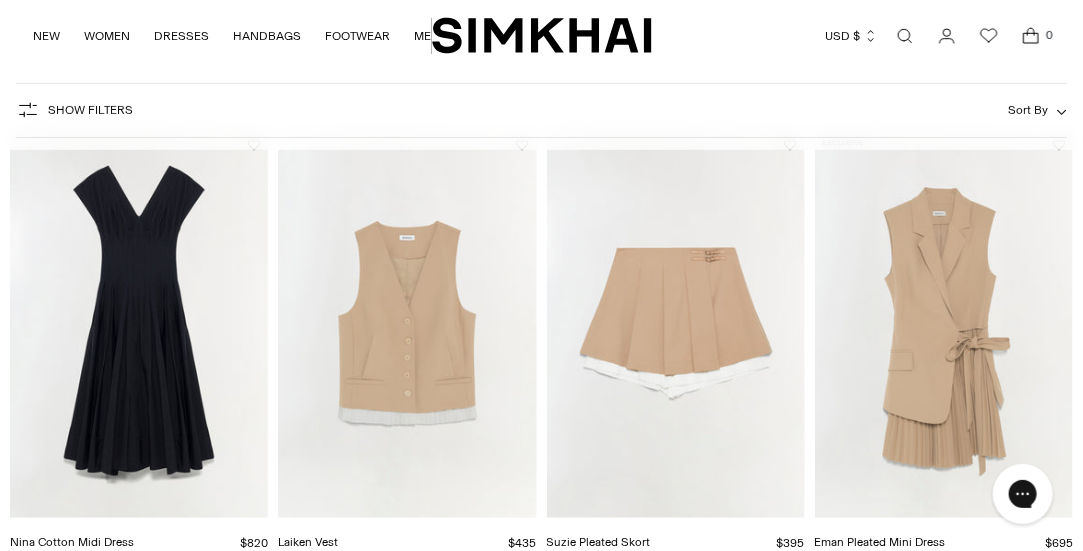 drag, startPoint x: 1093, startPoint y: 49, endPoint x: 1096, endPoint y: 61, distance: 12.369317 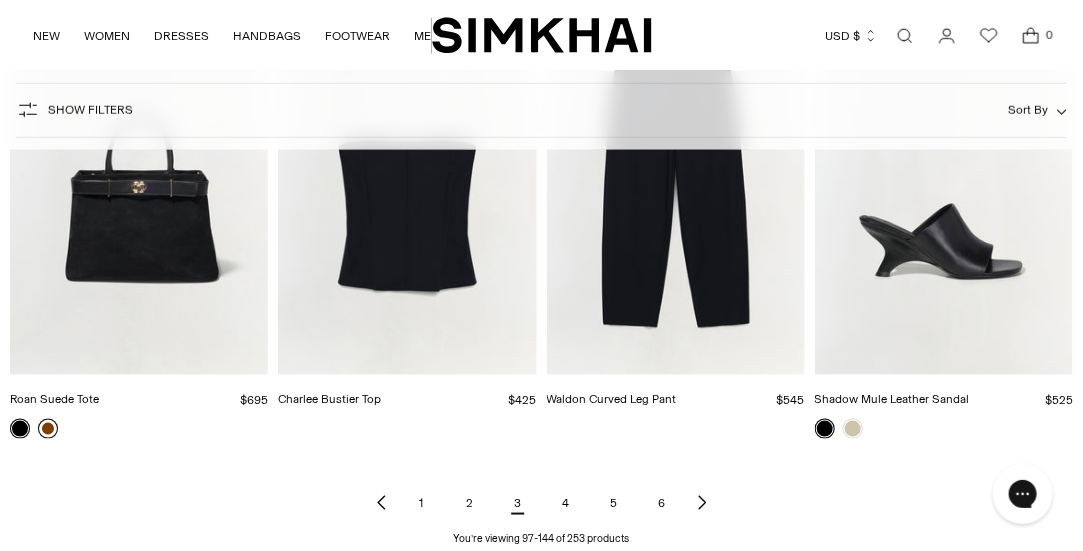 scroll, scrollTop: 5716, scrollLeft: 0, axis: vertical 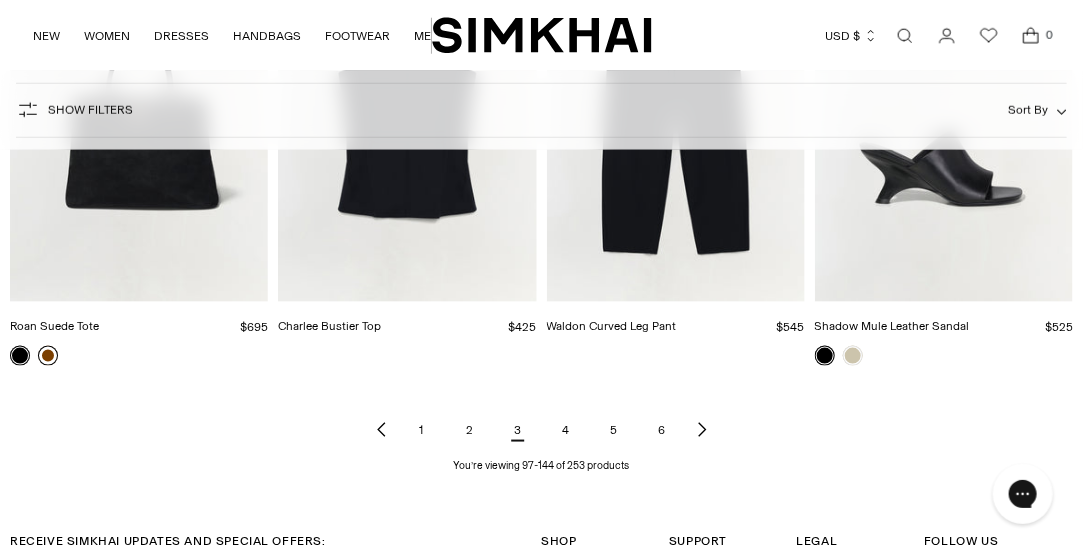 click on "4" at bounding box center [566, 430] 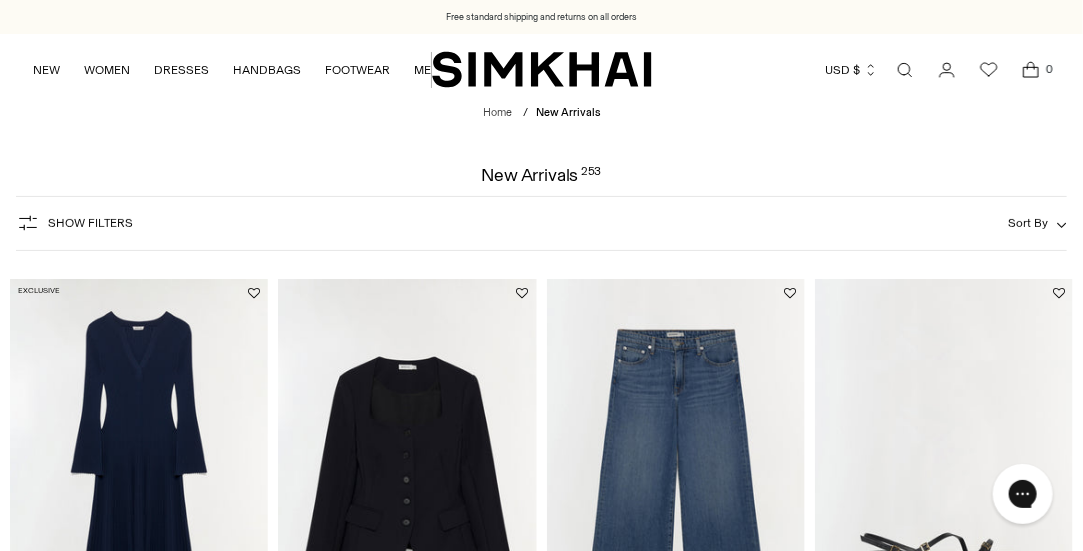 scroll, scrollTop: 0, scrollLeft: 0, axis: both 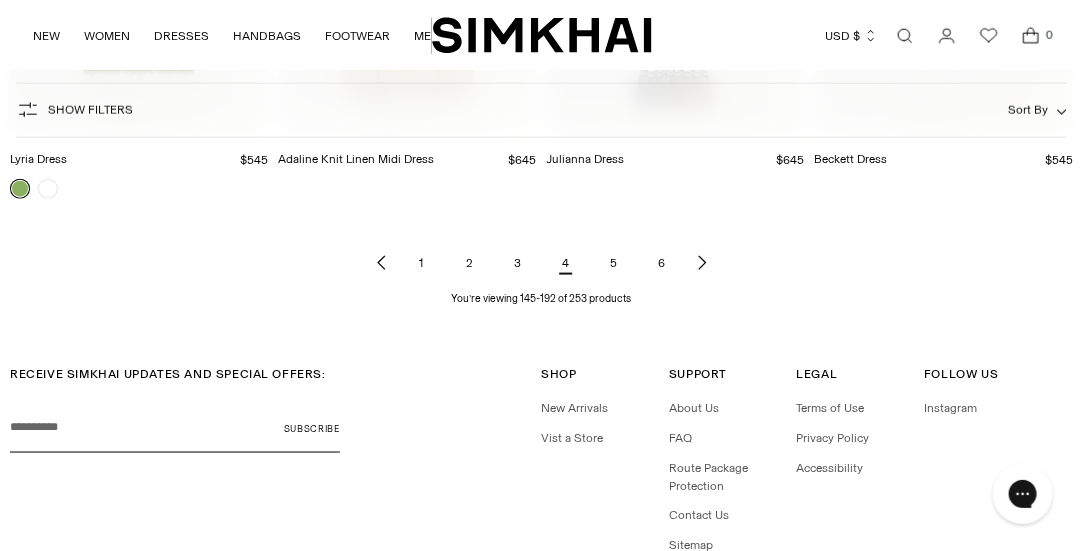 click on "5" at bounding box center [614, 263] 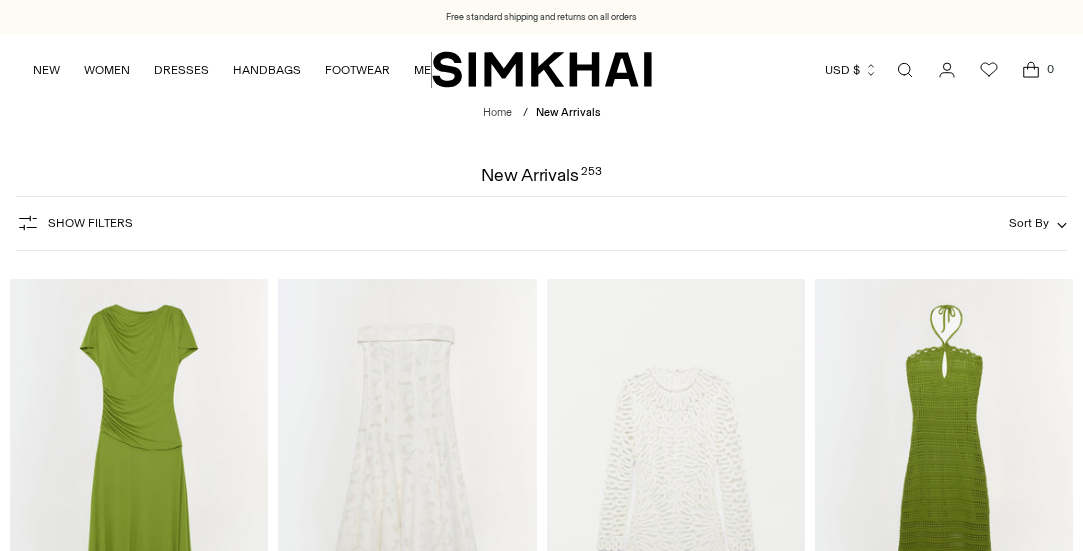 scroll, scrollTop: 0, scrollLeft: 0, axis: both 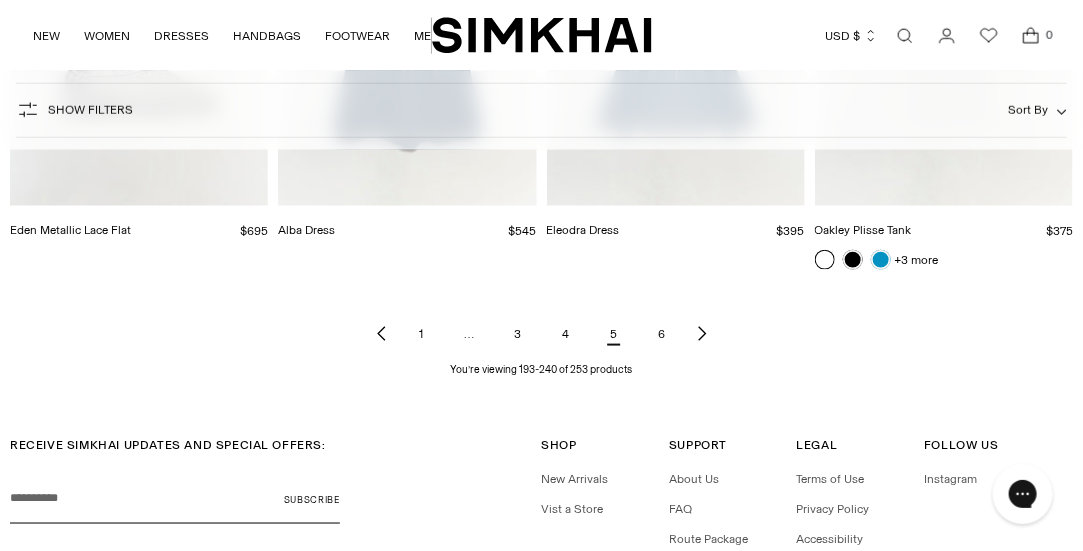 drag, startPoint x: 1096, startPoint y: 46, endPoint x: 1096, endPoint y: 499, distance: 453 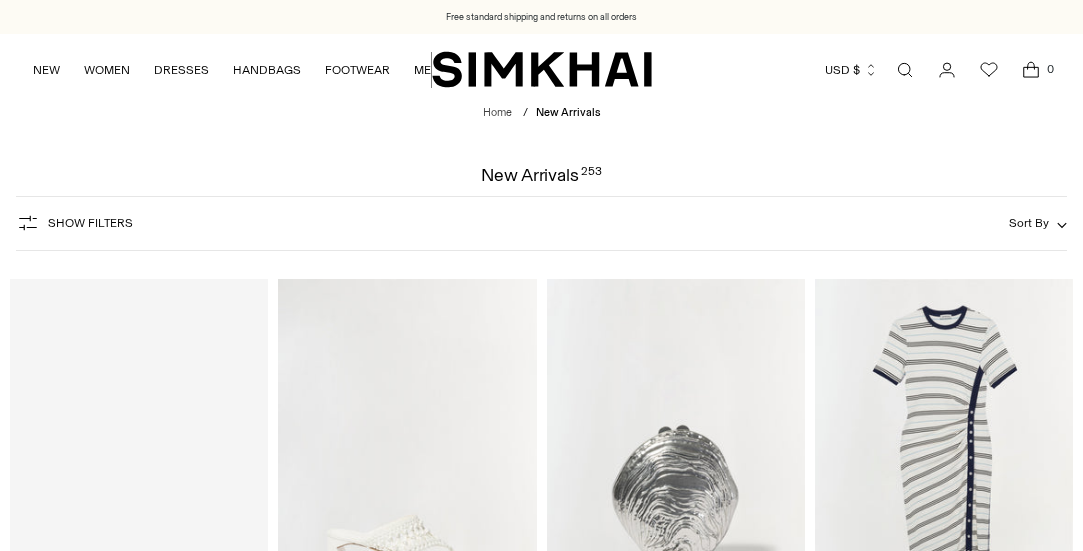 scroll, scrollTop: 0, scrollLeft: 0, axis: both 